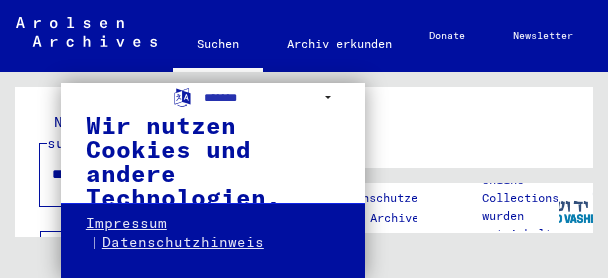 scroll, scrollTop: 0, scrollLeft: 0, axis: both 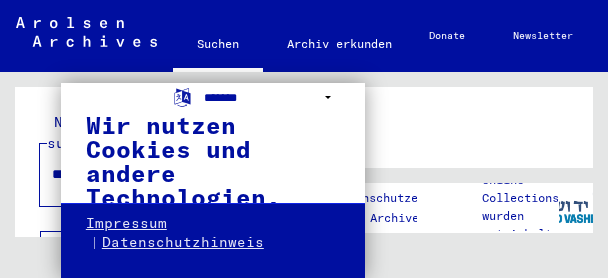 click on "**********" at bounding box center [272, 97] 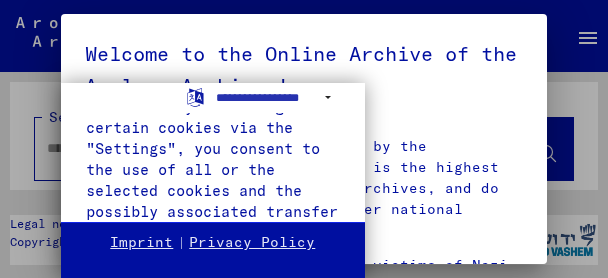 type on "**********" 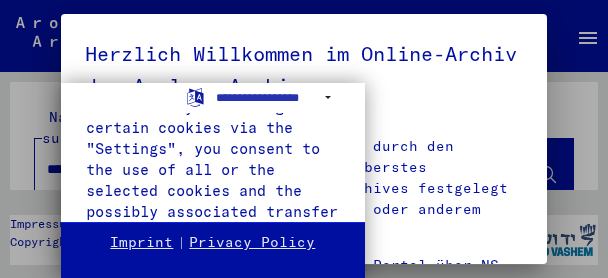 scroll, scrollTop: 859, scrollLeft: 0, axis: vertical 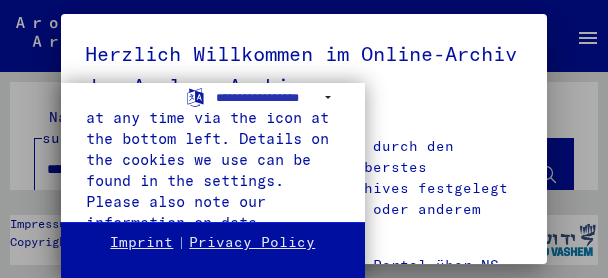 click on "We use cookies and other technologies.
This website uses cookies and similar functions to process end device information and personal data. The processing serves the integration of content, external services and elements of third parties, statistical analysis/measurement, personalized advertising and the integration of social media. Depending on the function, data may be transferred to third parties and countries outside the [GEOGRAPHIC_DATA] or EEA (third countries) without an adequate level of data protection, e.g. the [GEOGRAPHIC_DATA]. By clicking the "Accept all" button or by selecting certain cookies via the "Settings", you consent to the use of all or the selected cookies and the possibly associated transfer of your data to third countries without an adequate level of data protection.
Reject non-essential cookies
Settings
Accept all" at bounding box center (213, 153) 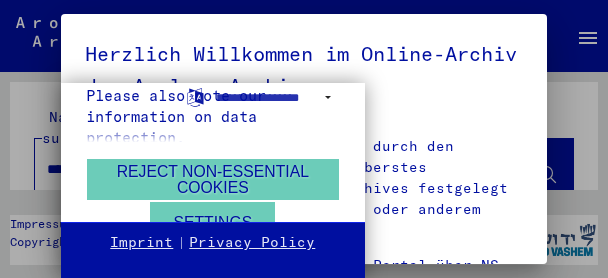 scroll, scrollTop: 148, scrollLeft: 0, axis: vertical 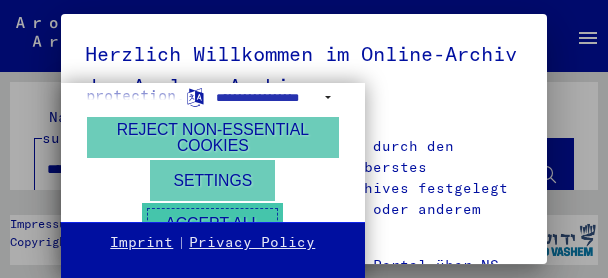 click on "Accept all" at bounding box center [212, 223] 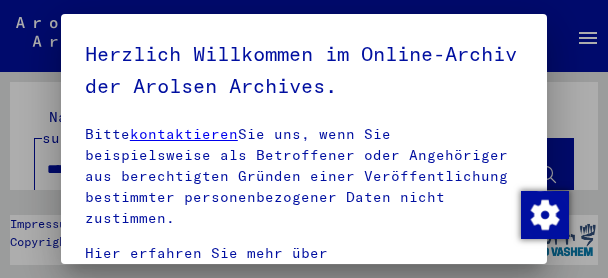 scroll, scrollTop: 0, scrollLeft: 0, axis: both 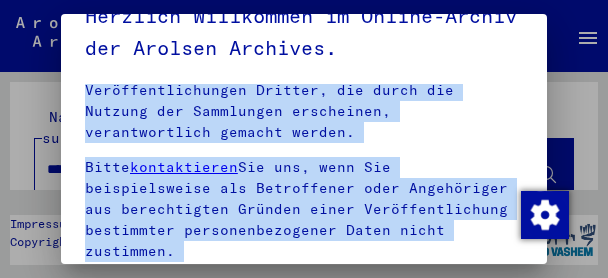 drag, startPoint x: 88, startPoint y: 149, endPoint x: 421, endPoint y: 240, distance: 345.21008 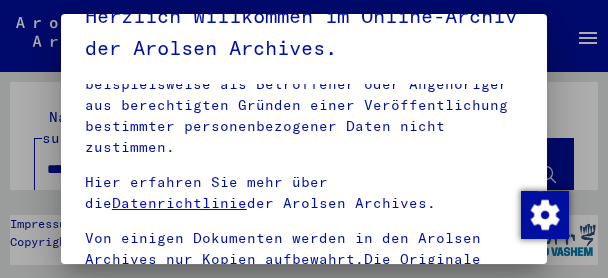 click on "Unsere  Nutzungsbedingungen  wurden durch den Internationalen Ausschuss als oberstes Leitungsgremium der Arolsen Archives festgelegt und entsprechen nicht deutschem oder anderem nationalen Archivrecht. Bitte beachten Sie, dass dieses Portal über NS - Verfolgte sensible Daten zu identifizierten oder identifizierbaren Personen enthält.Als [PERSON_NAME] dieses Portals sind Sie persönlich dafür verantwortlich, dass Sie das Recht auf die Privatsphäre und sonstige Gesetze und die schutzwürdigen Belange Dritter oder Betroffener sowie allgemein anerkannte Praktiken in Bezug auf personenbezogene Daten respektieren.Die Arolsen Archives können nicht für Veröffentlichungen Dritter, die durch die Nutzung der Sammlungen erscheinen, verantwortlich gemacht werden. Bitte  kontaktieren  Sie uns, wenn Sie beispielsweise als Betroffener oder Angehöriger aus berechtigten [PERSON_NAME] einer Veröffentlichung bestimmter personenbezogener Daten nicht zustimmen. Hier erfahren Sie mehr über die  Datenrichtlinie  der Arolsen Archives." at bounding box center [304, 0] 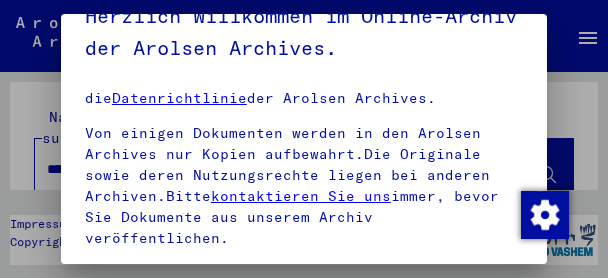 scroll, scrollTop: 660, scrollLeft: 0, axis: vertical 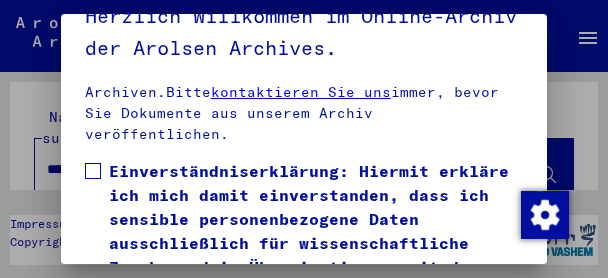 click at bounding box center [93, 171] 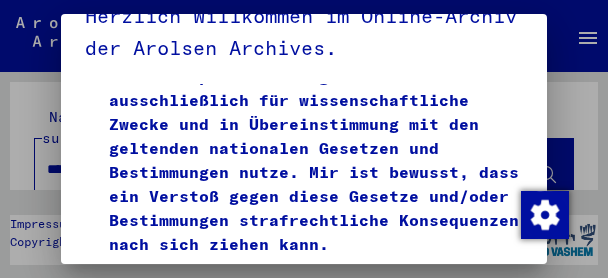 scroll, scrollTop: 810, scrollLeft: 0, axis: vertical 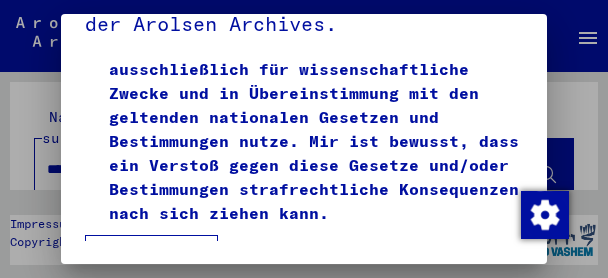click on "Ich stimme zu" at bounding box center [151, 259] 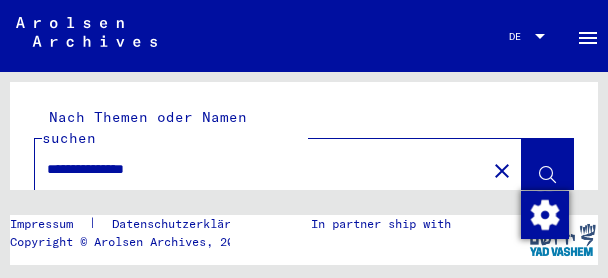 click on "**********" at bounding box center [260, 169] 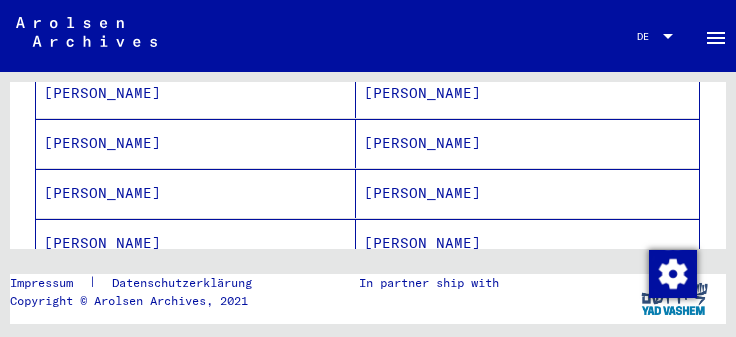 scroll, scrollTop: 301, scrollLeft: 0, axis: vertical 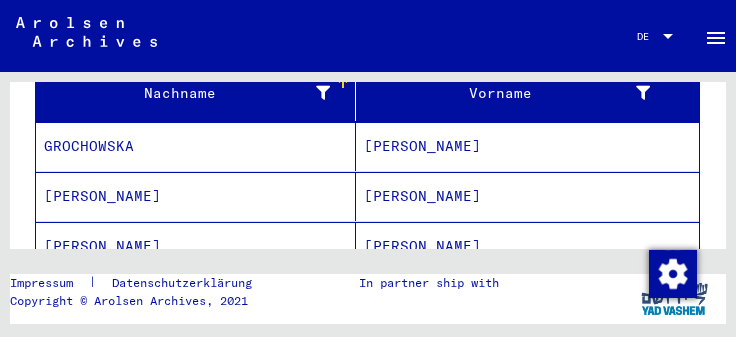 click on "[PERSON_NAME]" at bounding box center (196, 246) 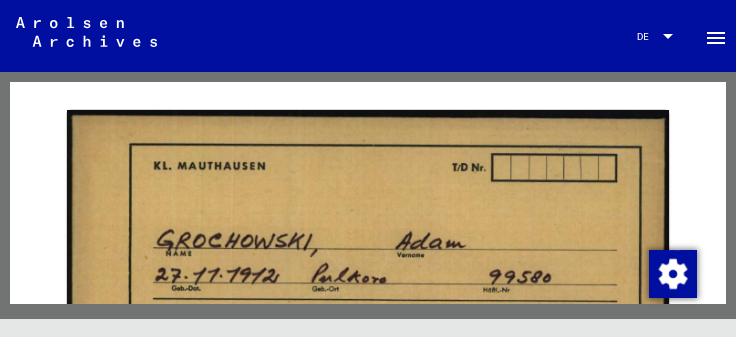 scroll, scrollTop: 0, scrollLeft: 0, axis: both 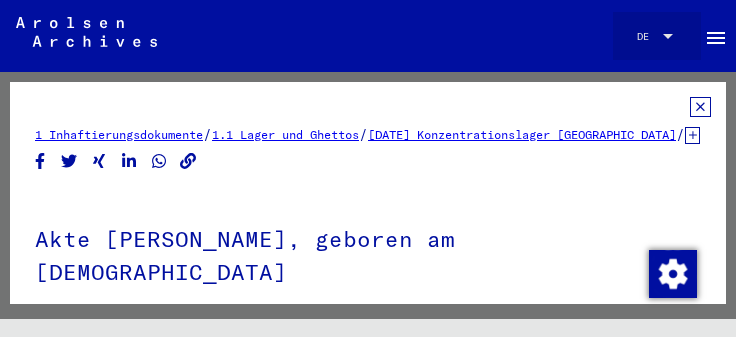 click on "DE" at bounding box center [657, 36] 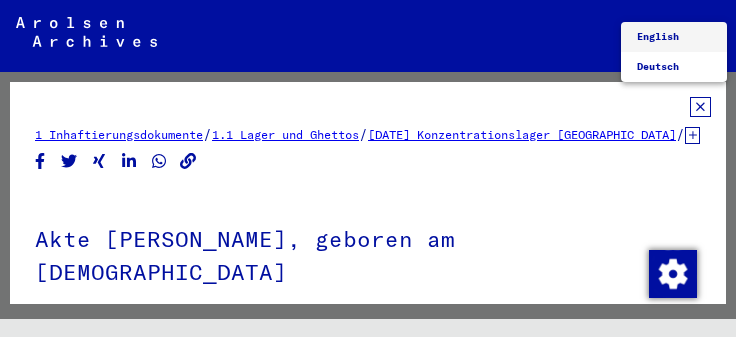 click on "English" at bounding box center [658, 36] 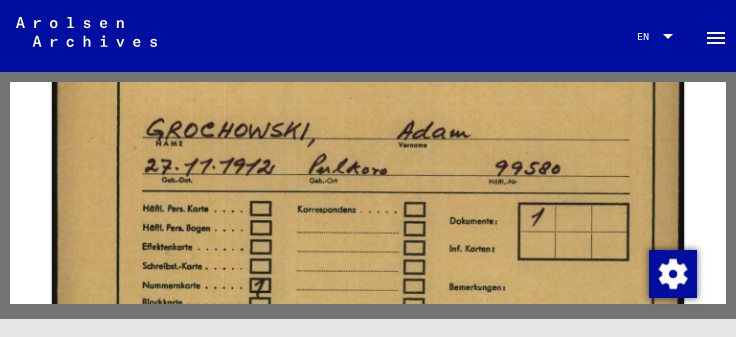 scroll, scrollTop: 0, scrollLeft: 0, axis: both 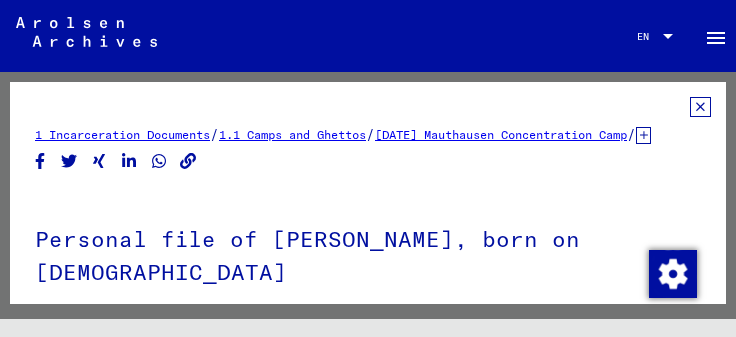 click 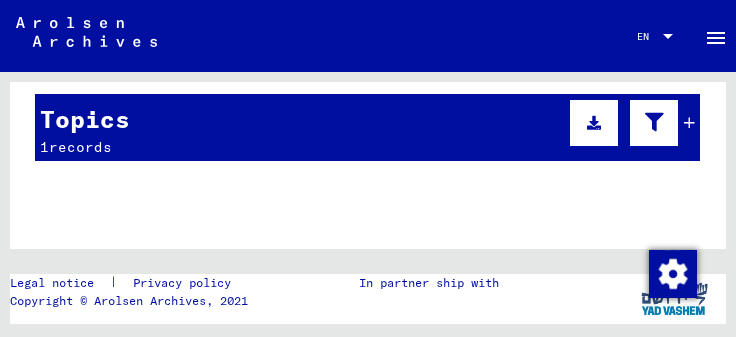 scroll, scrollTop: 281, scrollLeft: 0, axis: vertical 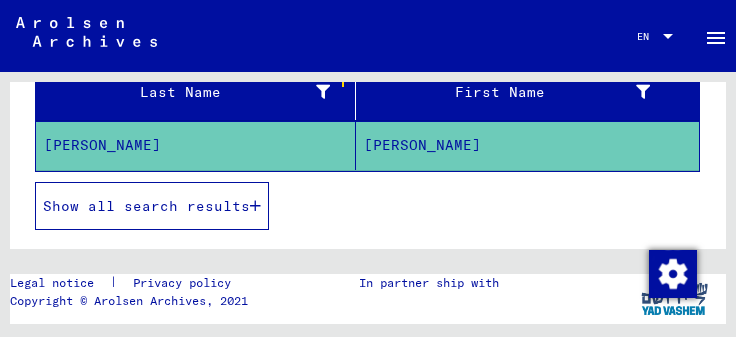 click on "Show all search results" at bounding box center (146, 206) 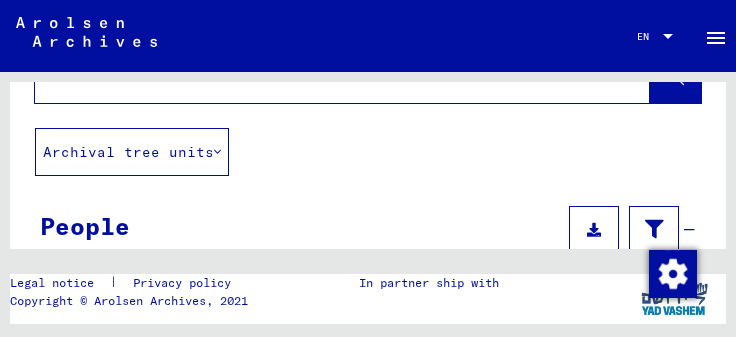 scroll, scrollTop: 0, scrollLeft: 0, axis: both 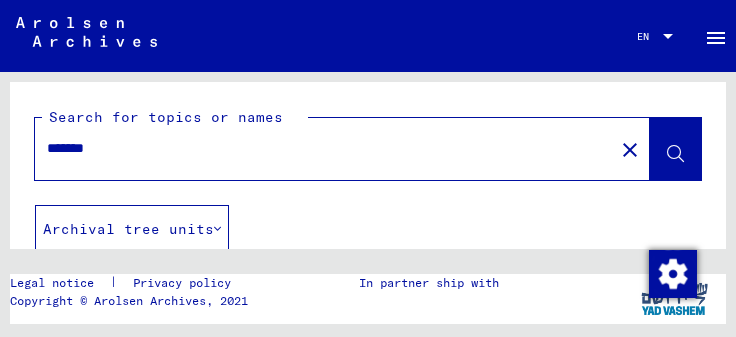 click on "*******" at bounding box center (324, 148) 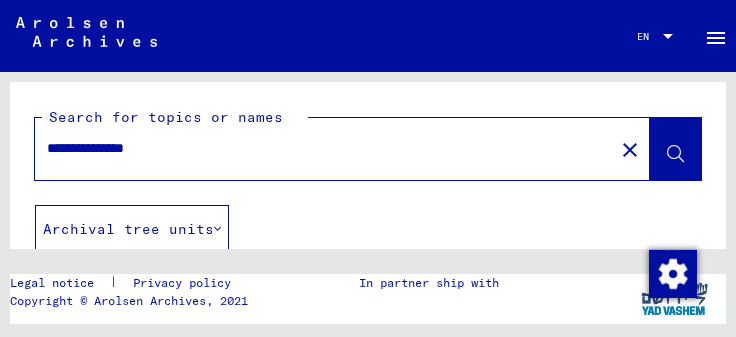 type on "**********" 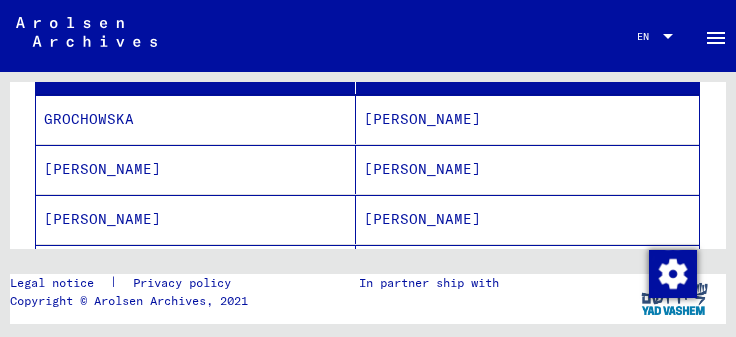 scroll, scrollTop: 423, scrollLeft: 0, axis: vertical 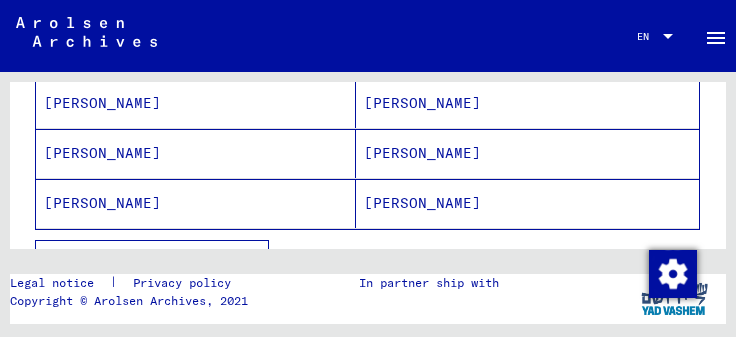 click on "[PERSON_NAME]" 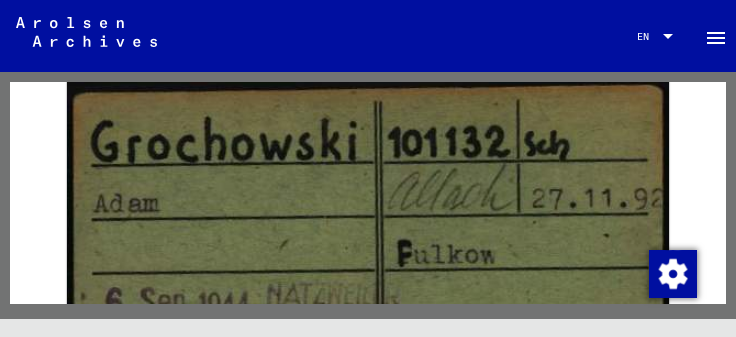 scroll, scrollTop: 0, scrollLeft: 0, axis: both 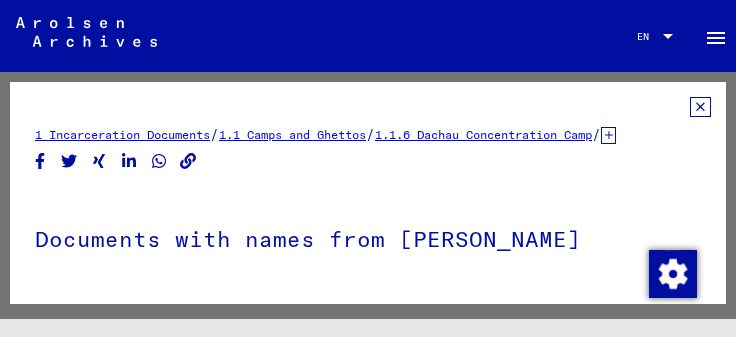 click 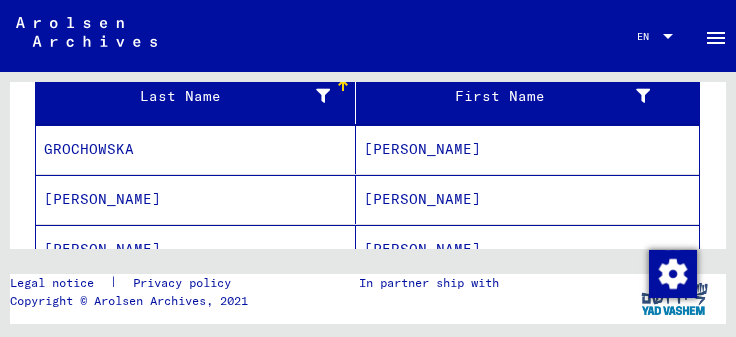 scroll, scrollTop: 317, scrollLeft: 0, axis: vertical 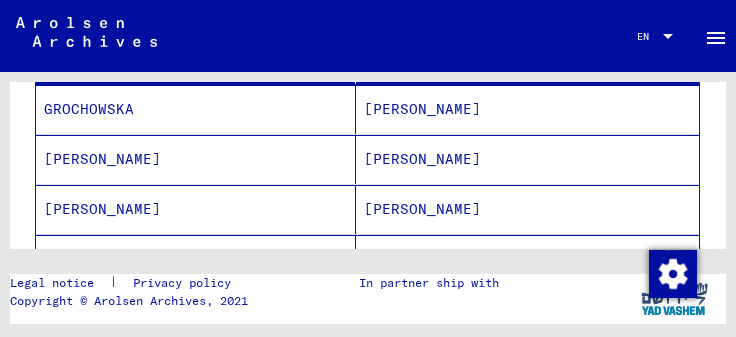 click on "[PERSON_NAME]" at bounding box center [196, 259] 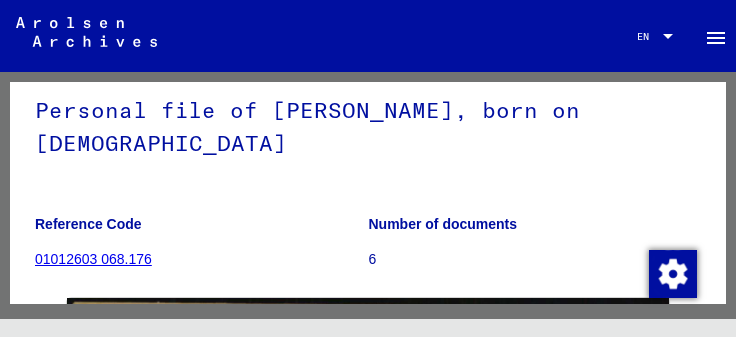 scroll, scrollTop: 0, scrollLeft: 0, axis: both 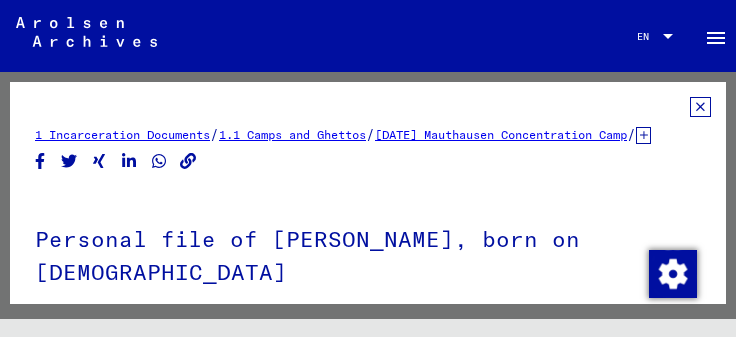 click 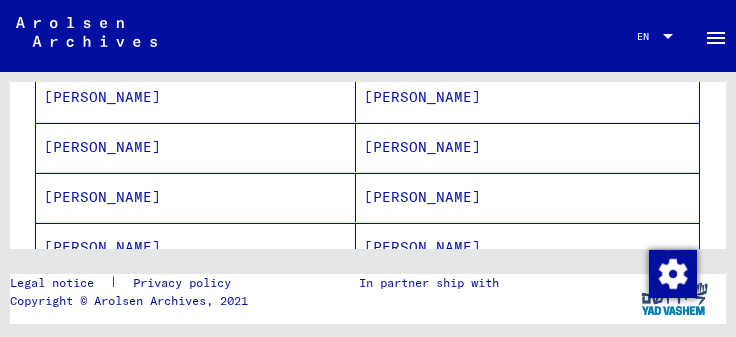 scroll, scrollTop: 423, scrollLeft: 0, axis: vertical 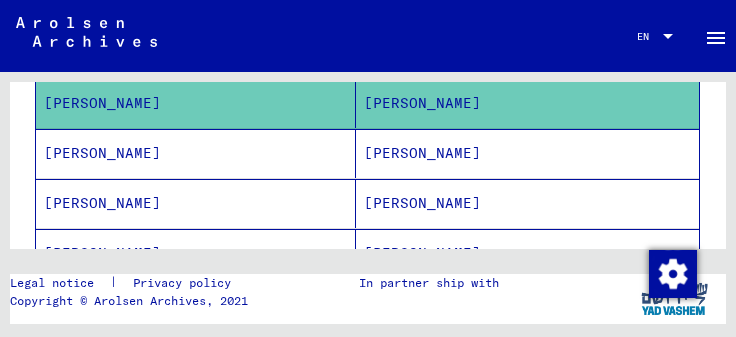 click on "[PERSON_NAME]" at bounding box center (196, 203) 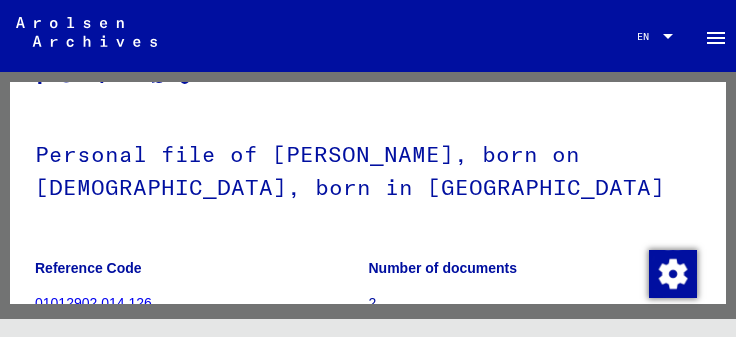 scroll, scrollTop: 0, scrollLeft: 0, axis: both 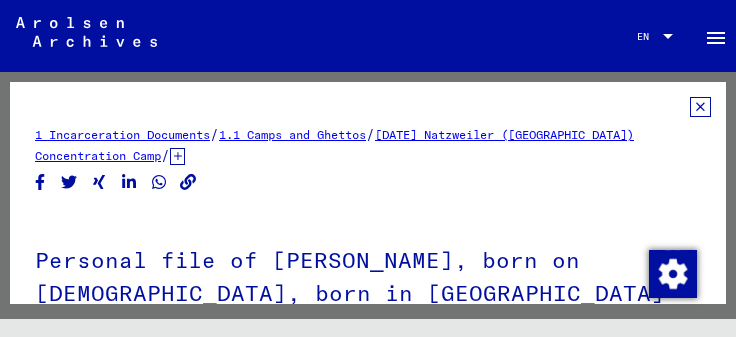 click 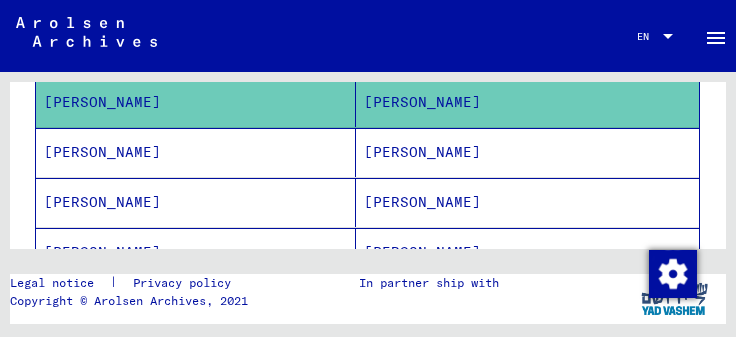 scroll, scrollTop: 423, scrollLeft: 0, axis: vertical 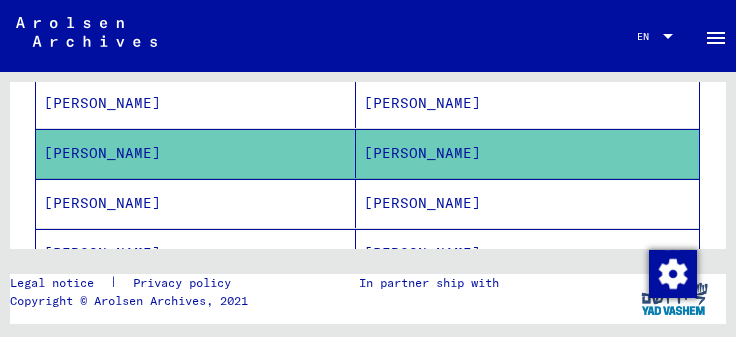 click on "[PERSON_NAME]" at bounding box center (196, 253) 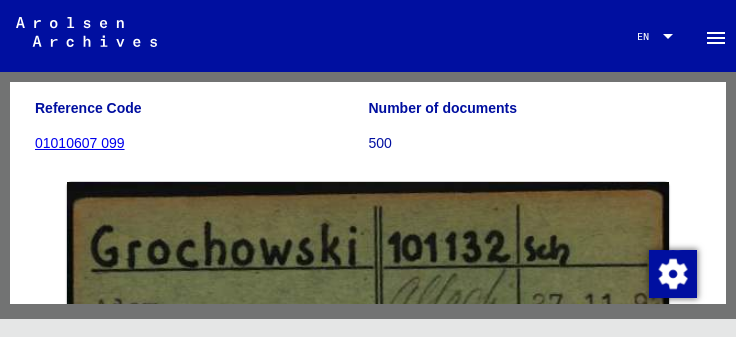 scroll, scrollTop: 0, scrollLeft: 0, axis: both 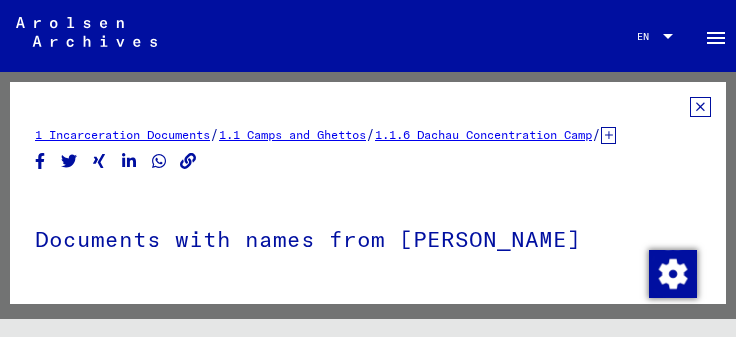 click on "1 Incarceration Documents   /   1.1 Camps and Ghettos   /   1.1.6 Dachau Concentration Camp   /   [TECHNICAL_ID] Office Cards [GEOGRAPHIC_DATA]   /   Office Cards [GEOGRAPHIC_DATA] A-Z   /  Documents with names from [PERSON_NAME] Reference Code 01010607 099 Number of documents 500 DocID: 10653593 ([PERSON_NAME]) See comments created before [DATE]" 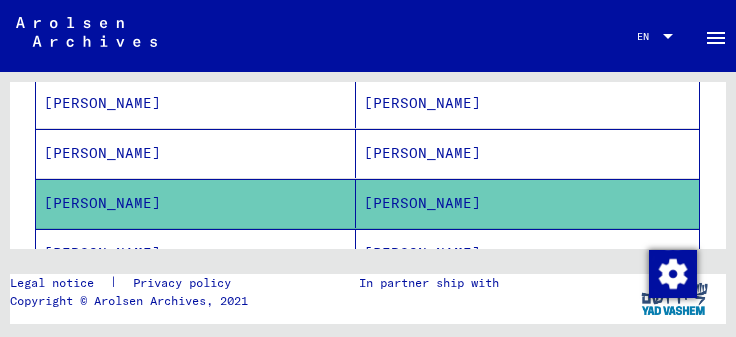 scroll, scrollTop: 529, scrollLeft: 0, axis: vertical 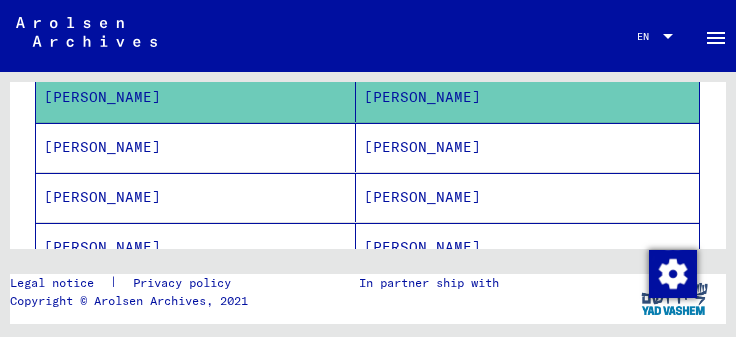 click on "[PERSON_NAME]" at bounding box center [196, 197] 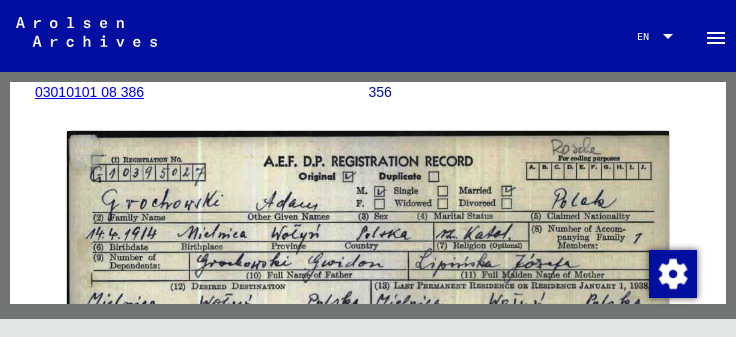 scroll, scrollTop: 0, scrollLeft: 0, axis: both 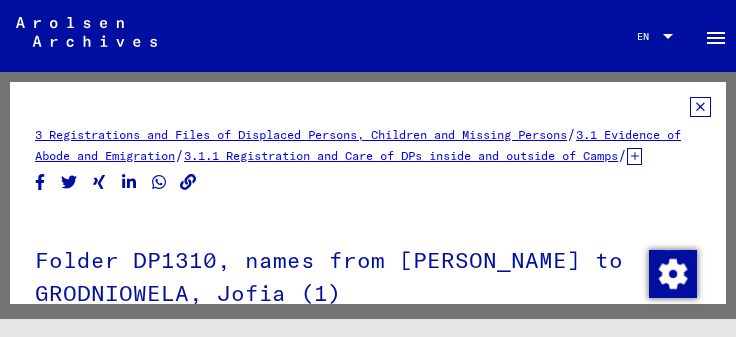 click 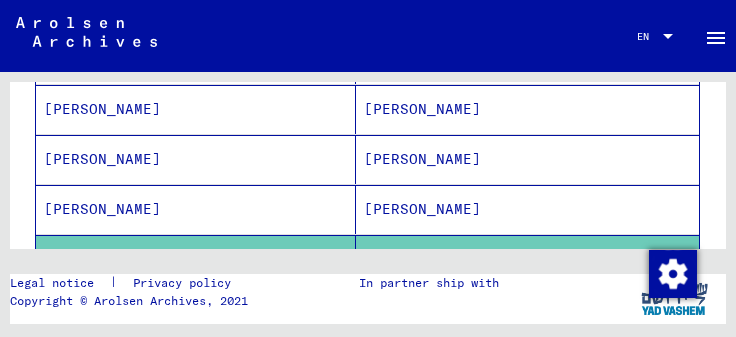 scroll, scrollTop: 529, scrollLeft: 0, axis: vertical 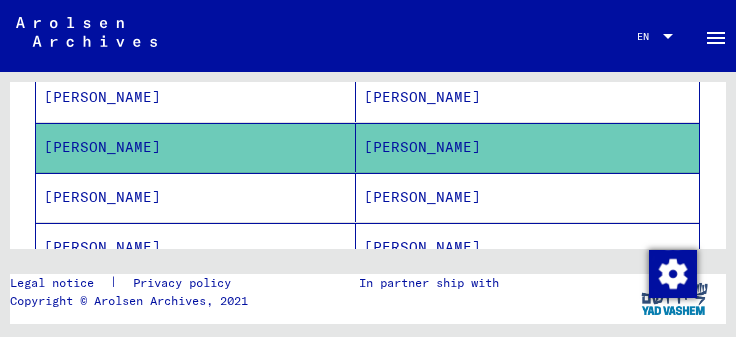 click on "[PERSON_NAME]" at bounding box center [196, 247] 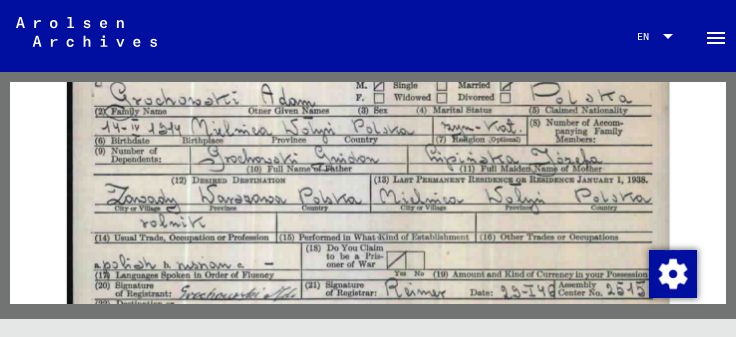 scroll, scrollTop: 0, scrollLeft: 0, axis: both 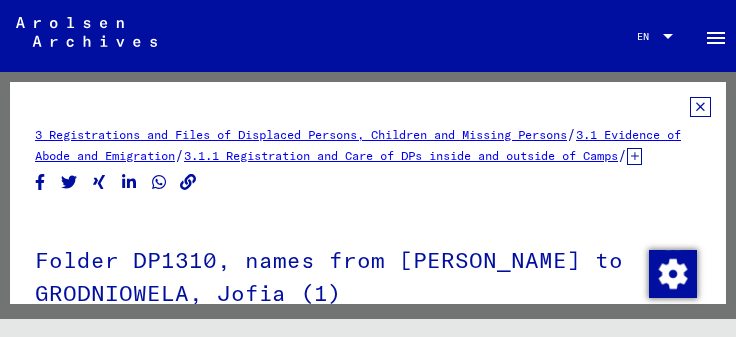 click 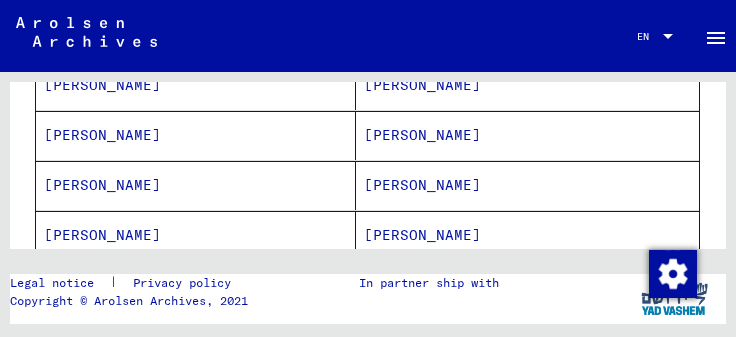 scroll, scrollTop: 635, scrollLeft: 0, axis: vertical 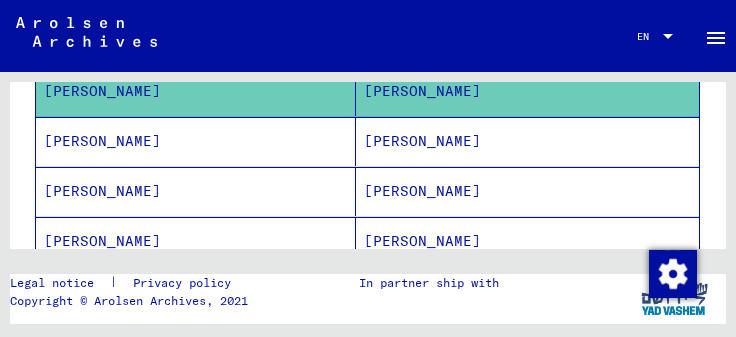 click on "[PERSON_NAME]" at bounding box center (196, 191) 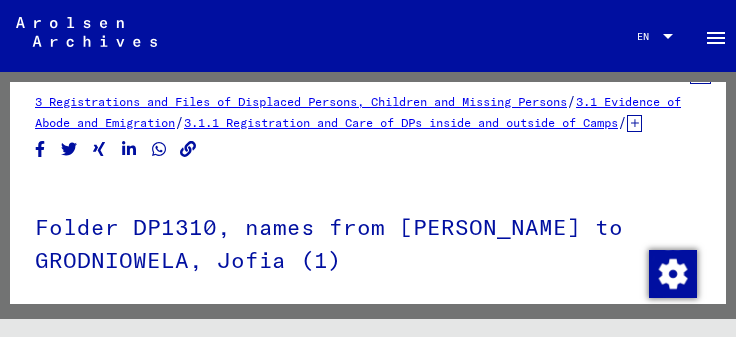 scroll, scrollTop: 0, scrollLeft: 0, axis: both 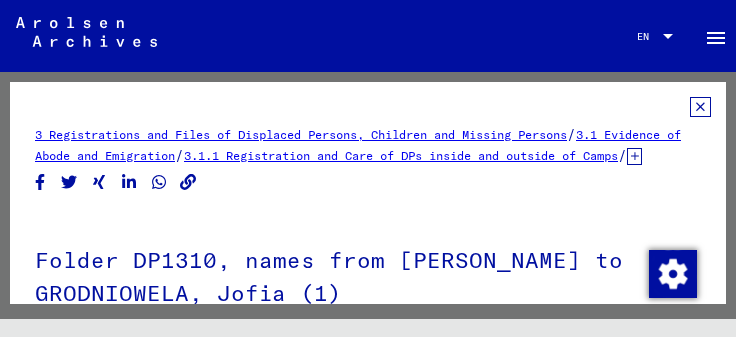 click 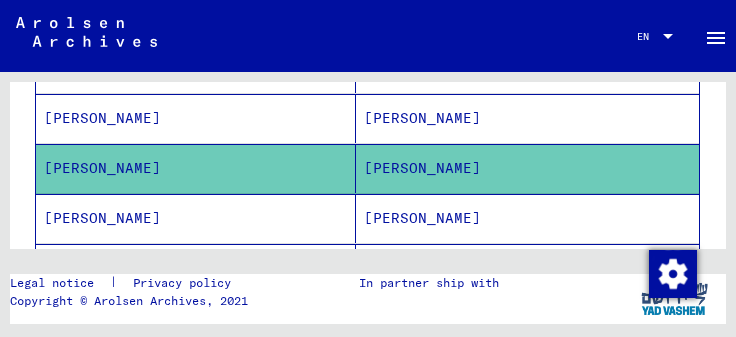 scroll, scrollTop: 635, scrollLeft: 0, axis: vertical 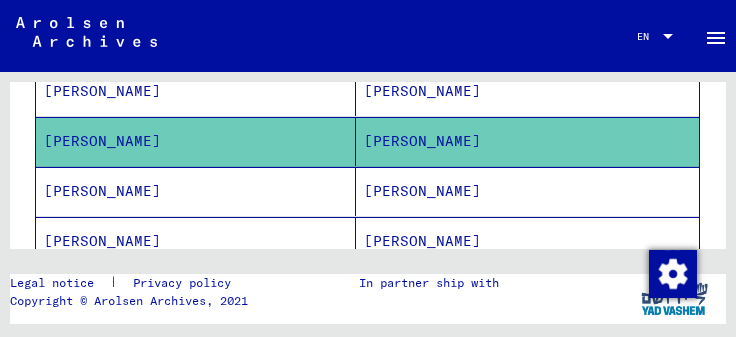 click on "[PERSON_NAME]" at bounding box center (196, 241) 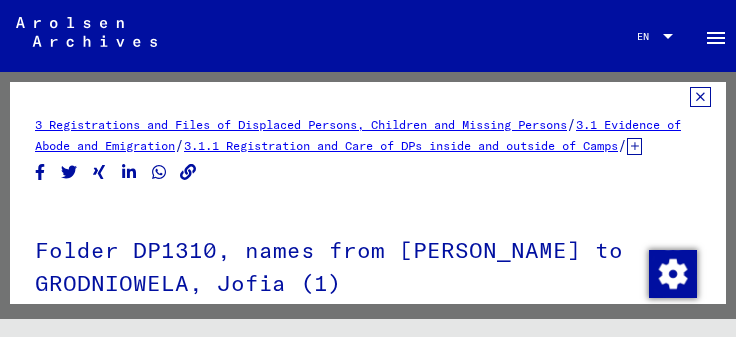 scroll, scrollTop: 0, scrollLeft: 0, axis: both 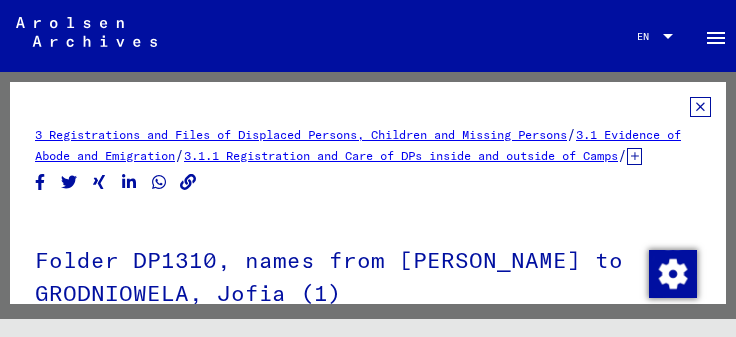 click 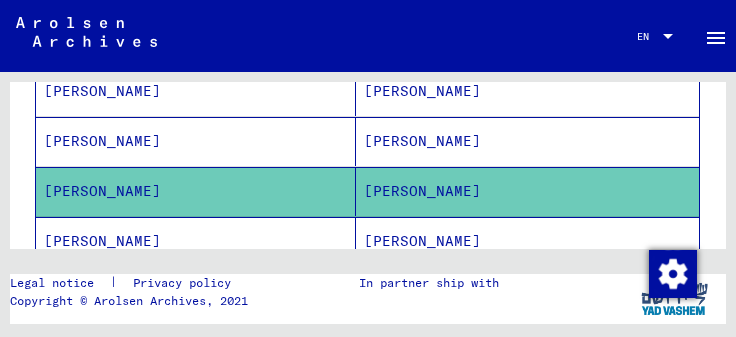scroll, scrollTop: 741, scrollLeft: 0, axis: vertical 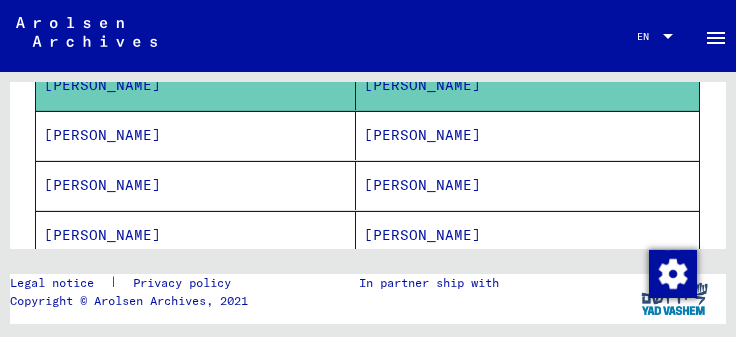 click on "[PERSON_NAME]" at bounding box center (196, 185) 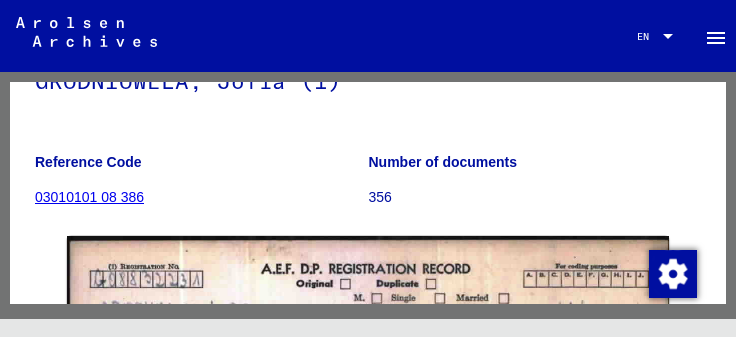 scroll, scrollTop: 0, scrollLeft: 0, axis: both 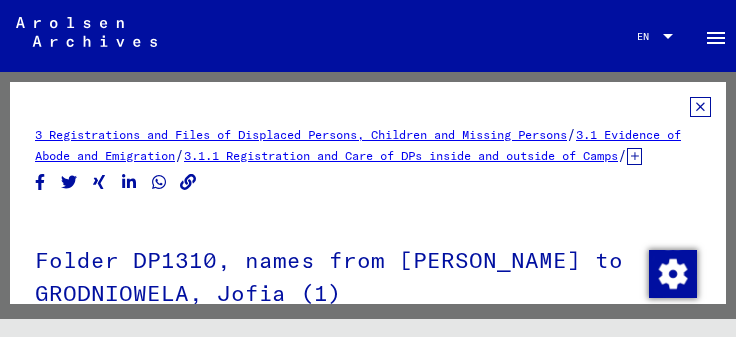 click on "3 Registrations and Files of Displaced Persons, Children and Missing Persons   /   3.1 Evidence of Abode and Emigration   /   3.1.1 Registration and Care of DPs inside and outside of Camps   /   [TECHNICAL_ID] Postwar Card File   /   Postwar Card File (A-Z)   /   Names in "phonetical" order from G   /  Folder DP1310, names from [PERSON_NAME] to GRODNIOWELA, Jofia (1) Reference Code 03010101 08 386 Number of documents 356 DocID: 67248862 ([PERSON_NAME]) DocID: 67248862 ([PERSON_NAME]) See comments created before [DATE]" 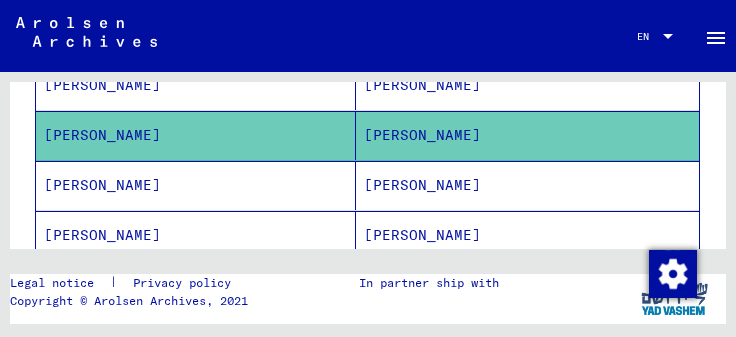 scroll, scrollTop: 741, scrollLeft: 0, axis: vertical 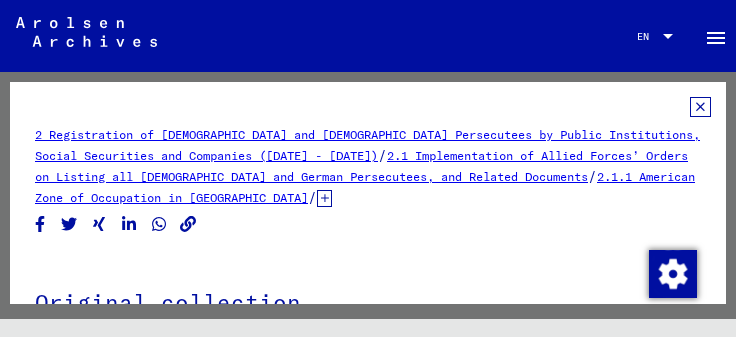 click 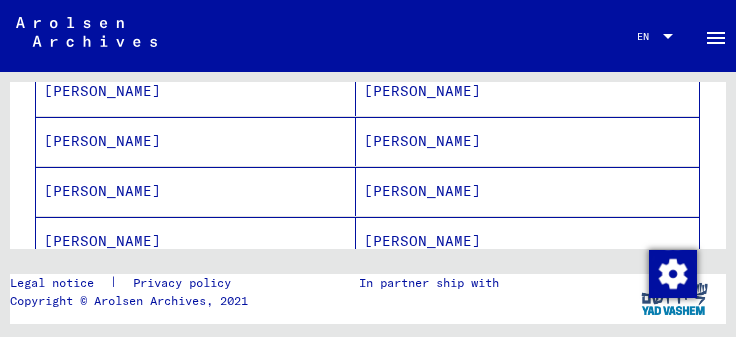 scroll, scrollTop: 846, scrollLeft: 0, axis: vertical 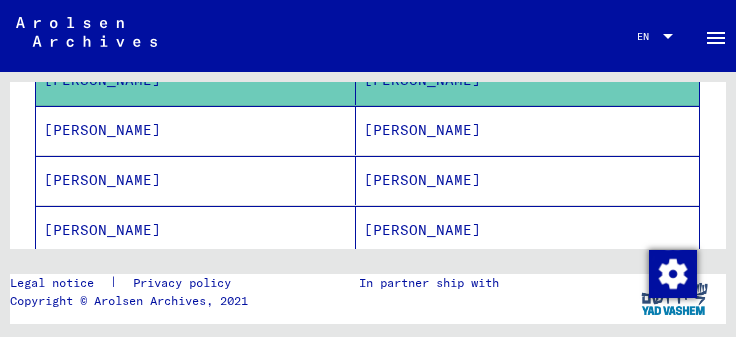 click on "[PERSON_NAME]" at bounding box center (196, 180) 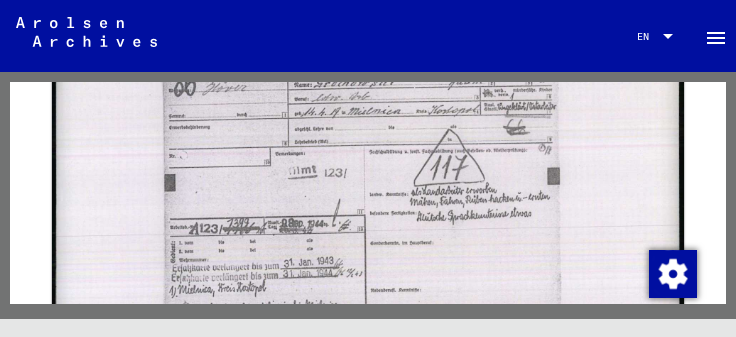 scroll, scrollTop: 741, scrollLeft: 0, axis: vertical 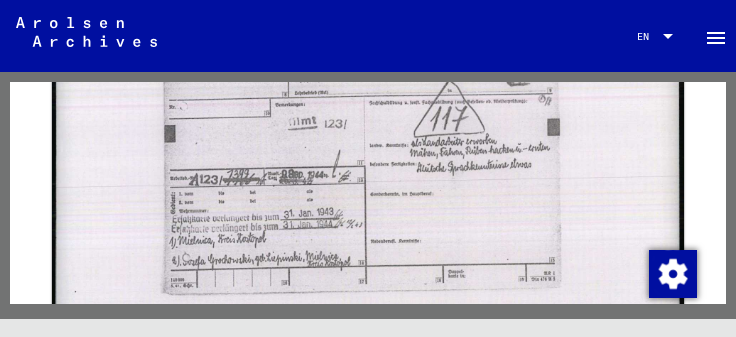 click 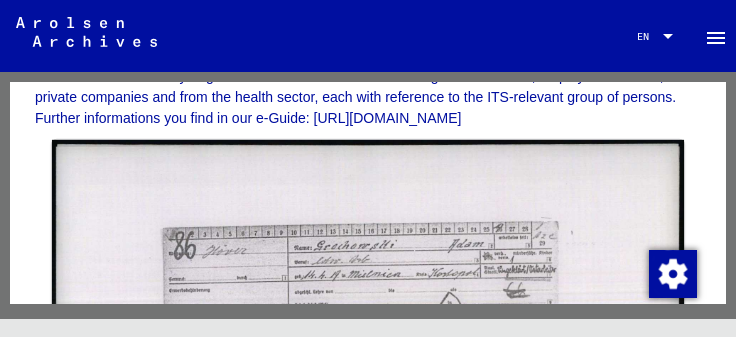 scroll, scrollTop: 635, scrollLeft: 0, axis: vertical 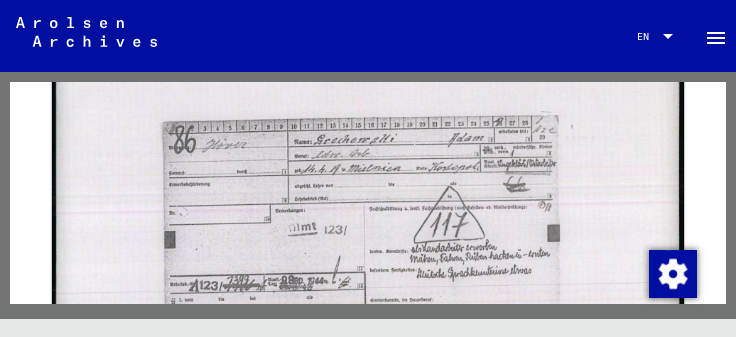click 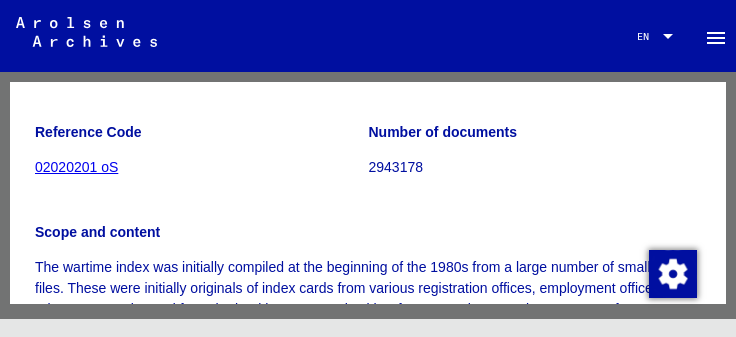 scroll, scrollTop: 0, scrollLeft: 0, axis: both 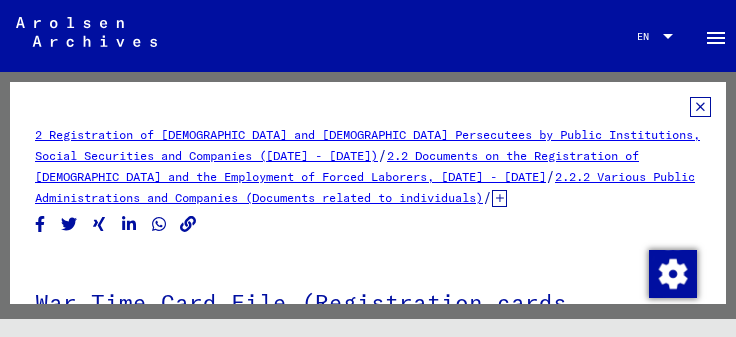 click 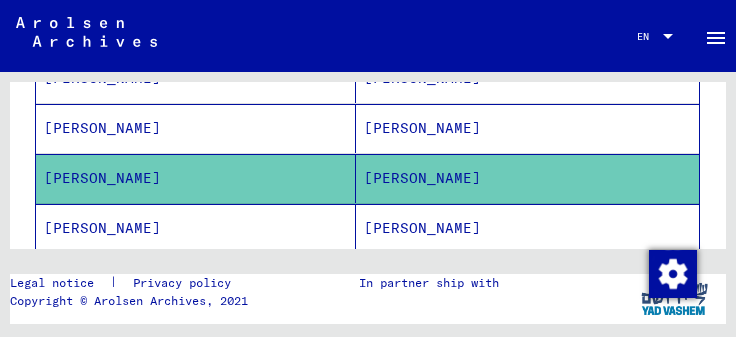 scroll, scrollTop: 846, scrollLeft: 0, axis: vertical 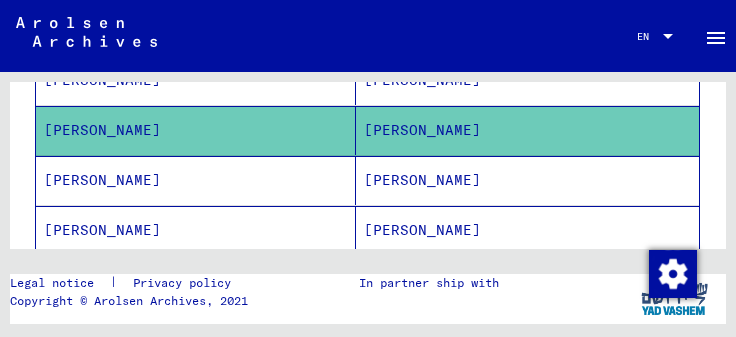click on "[PERSON_NAME]" at bounding box center (196, 230) 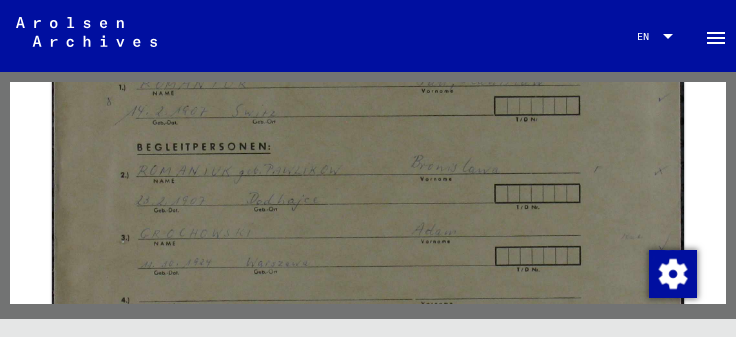 scroll, scrollTop: 423, scrollLeft: 0, axis: vertical 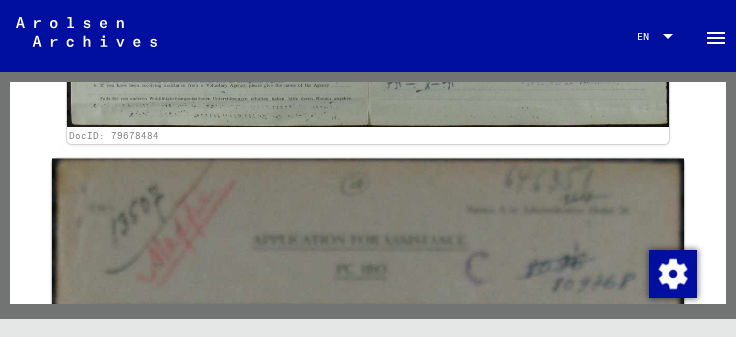 click 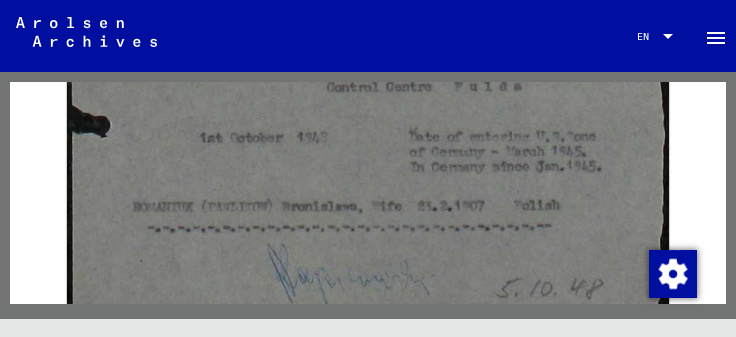 scroll, scrollTop: 12061, scrollLeft: 0, axis: vertical 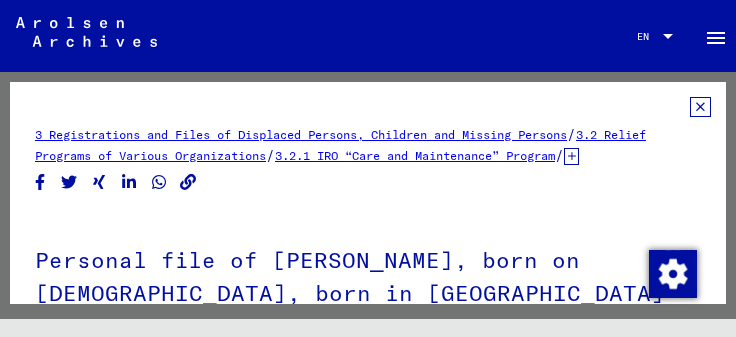 click 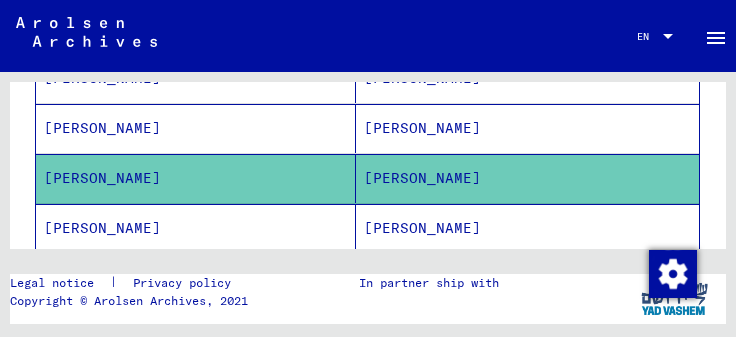 scroll, scrollTop: 952, scrollLeft: 0, axis: vertical 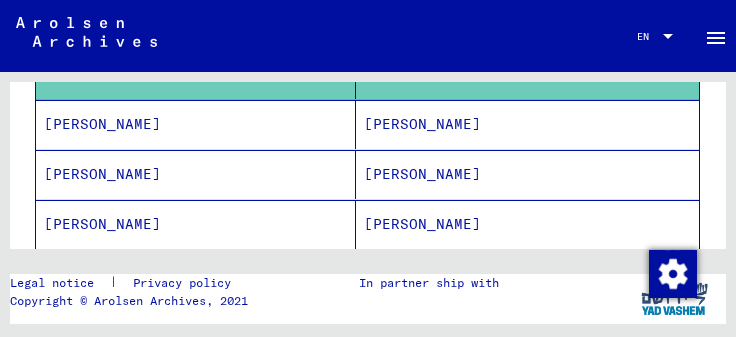 click on "[PERSON_NAME]" at bounding box center [196, 174] 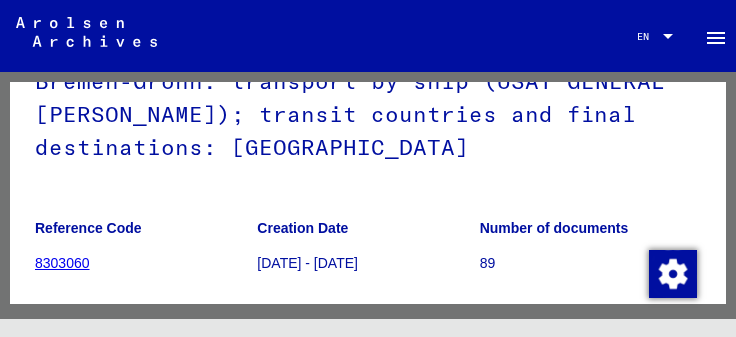scroll, scrollTop: 0, scrollLeft: 0, axis: both 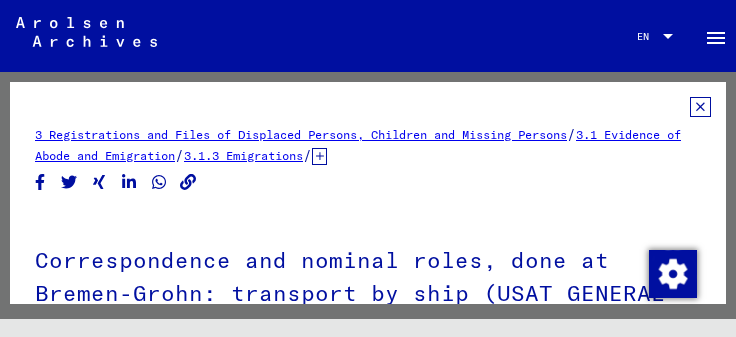 click 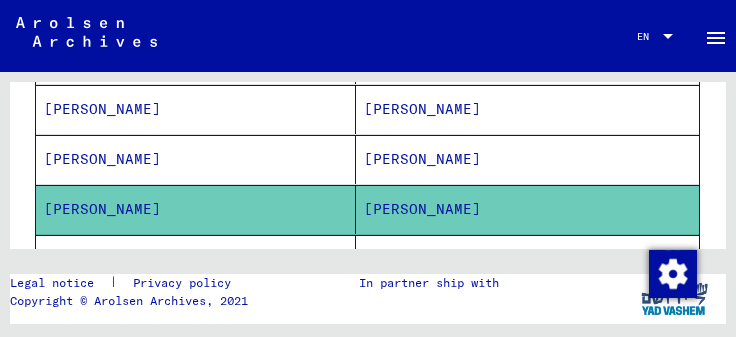scroll, scrollTop: 952, scrollLeft: 0, axis: vertical 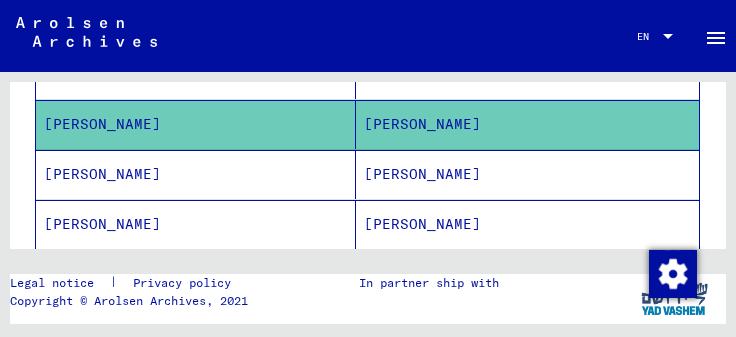 click on "[PERSON_NAME]" at bounding box center [196, 224] 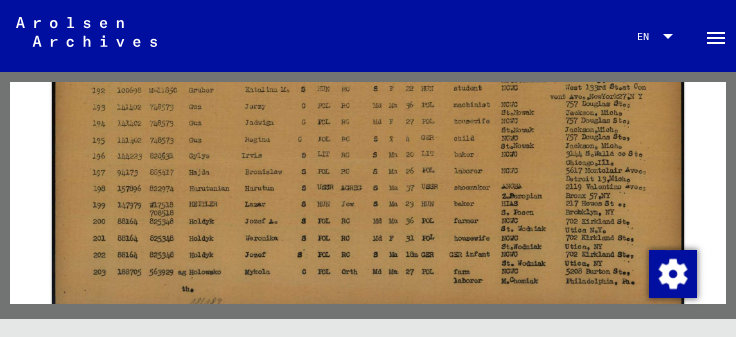 scroll, scrollTop: 741, scrollLeft: 0, axis: vertical 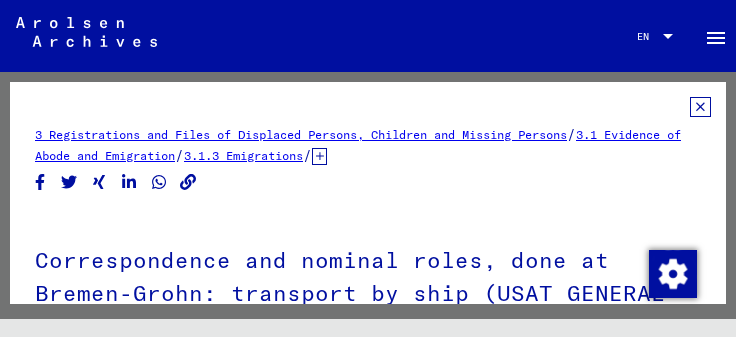 click 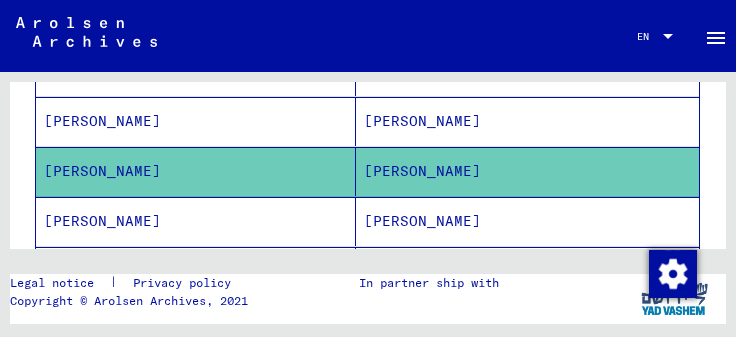 scroll, scrollTop: 952, scrollLeft: 0, axis: vertical 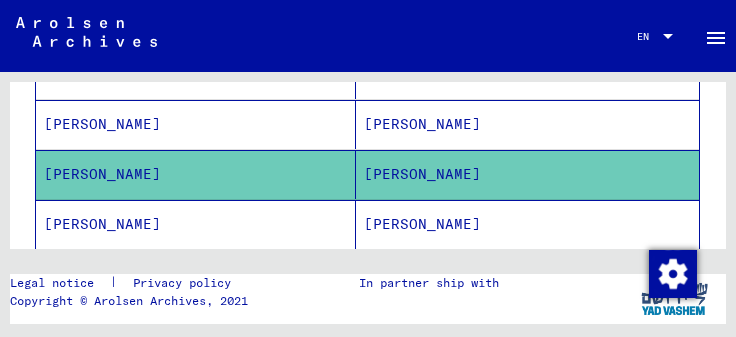 click on "[PERSON_NAME]" at bounding box center (196, 274) 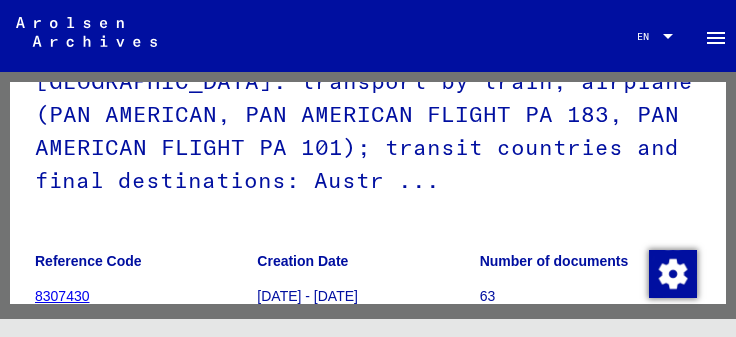 scroll, scrollTop: 0, scrollLeft: 0, axis: both 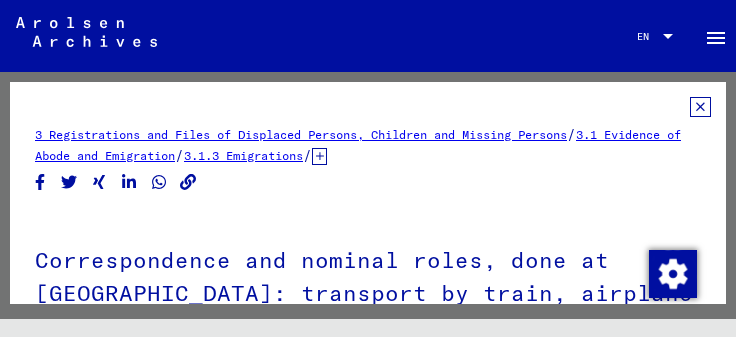 click 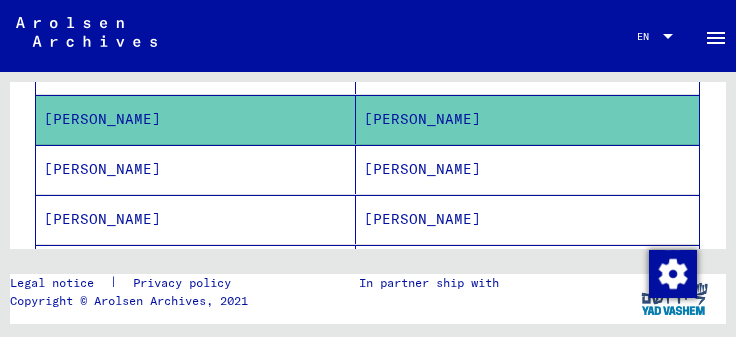 scroll, scrollTop: 1058, scrollLeft: 0, axis: vertical 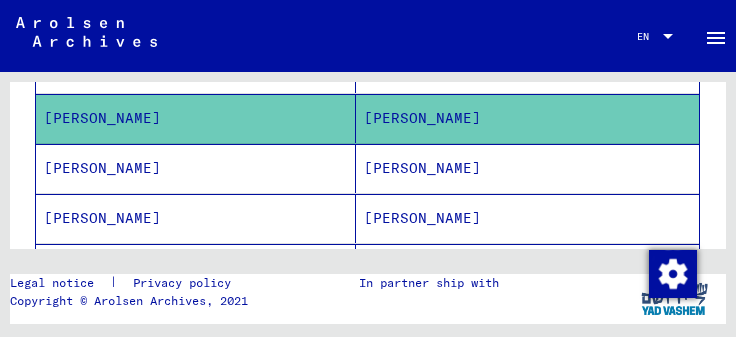 click on "[PERSON_NAME]" at bounding box center (196, 218) 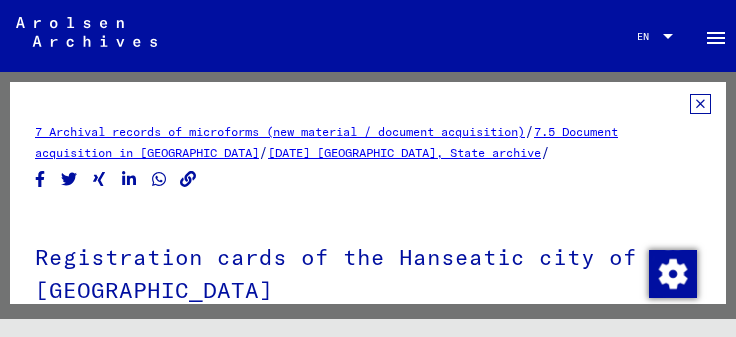 scroll, scrollTop: 0, scrollLeft: 0, axis: both 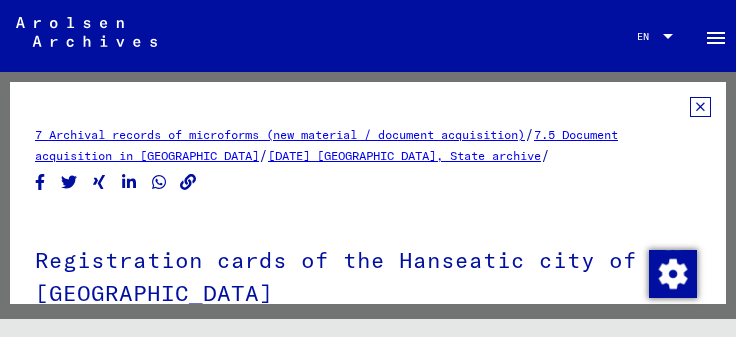 click 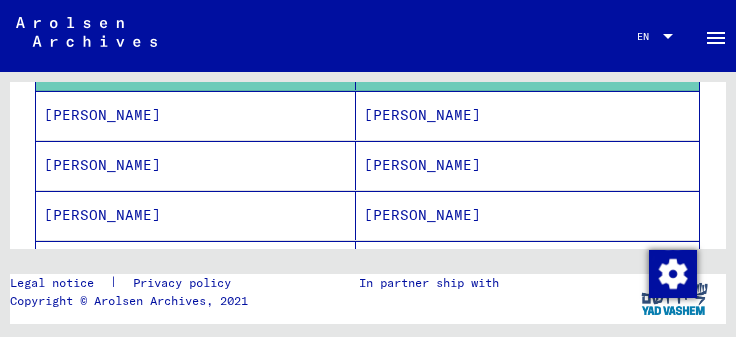 scroll, scrollTop: 1164, scrollLeft: 0, axis: vertical 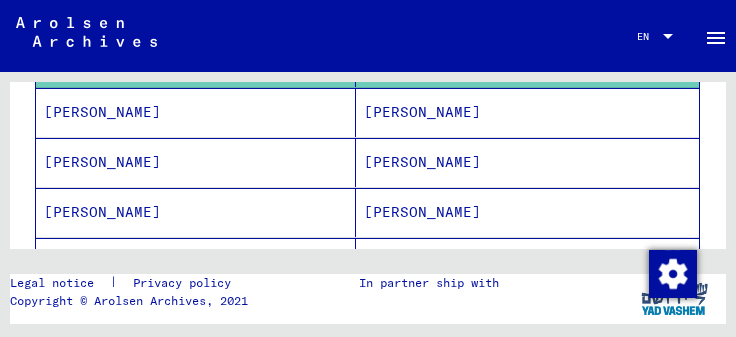 click on "[PERSON_NAME]" at bounding box center [196, 162] 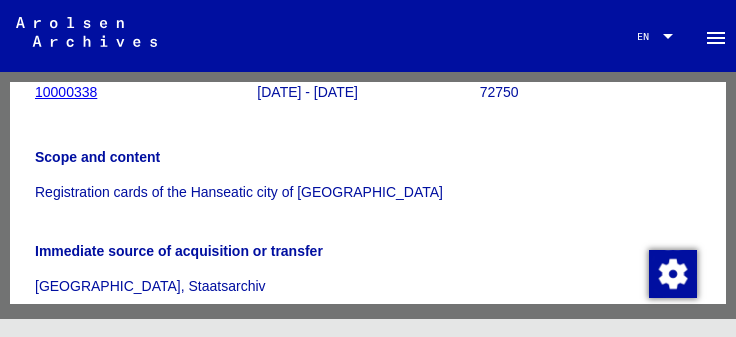 scroll, scrollTop: 0, scrollLeft: 0, axis: both 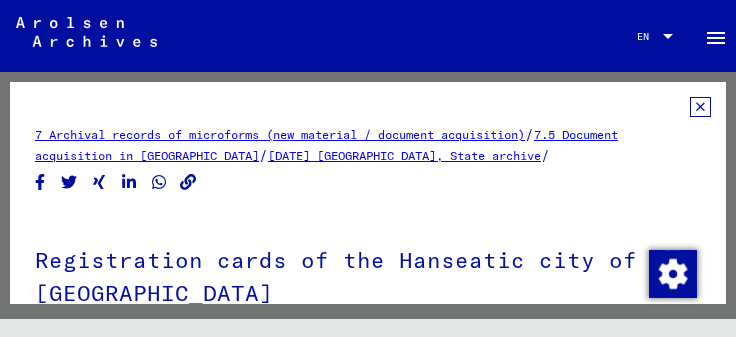 click 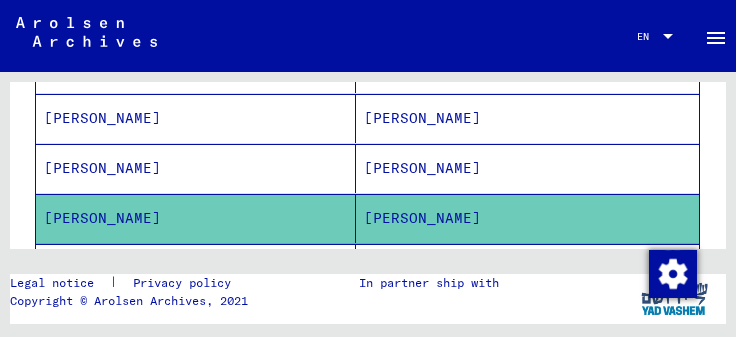 scroll, scrollTop: 1164, scrollLeft: 0, axis: vertical 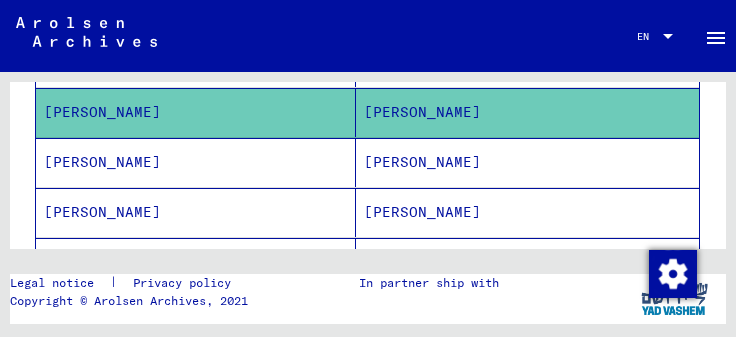 click on "[PERSON_NAME]" at bounding box center (196, 212) 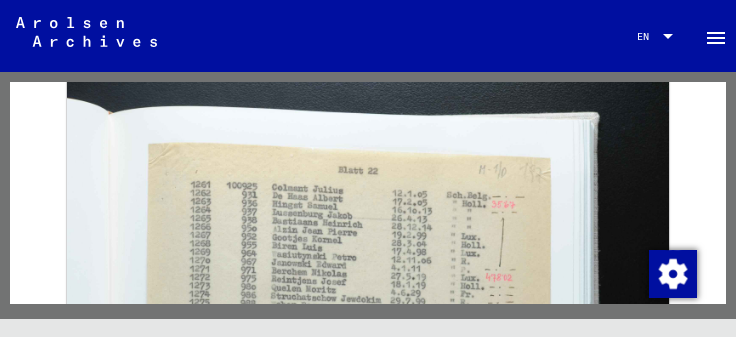 scroll, scrollTop: 0, scrollLeft: 0, axis: both 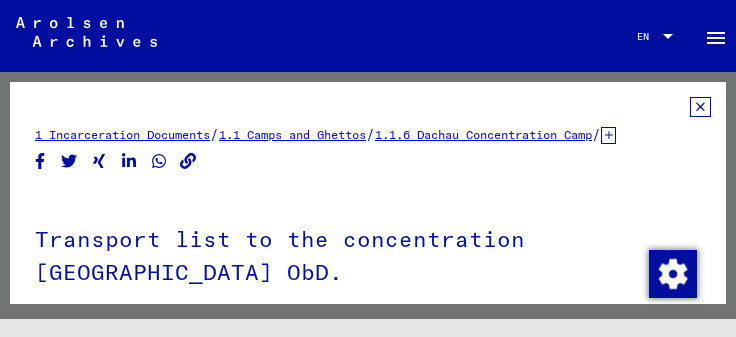 click 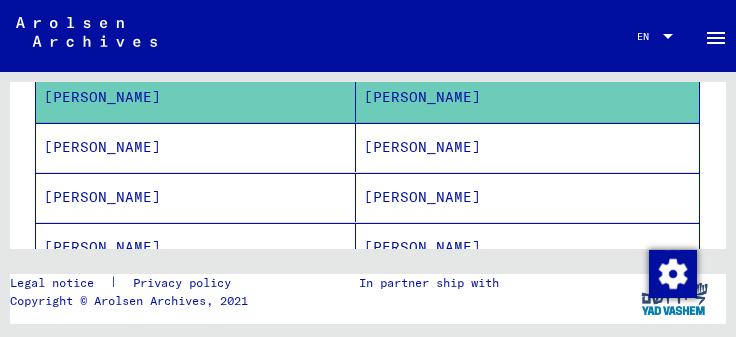 scroll, scrollTop: 1270, scrollLeft: 0, axis: vertical 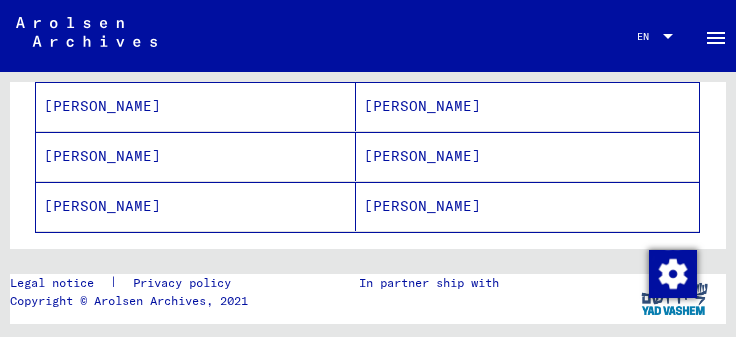 click on "[PERSON_NAME]" at bounding box center (196, 156) 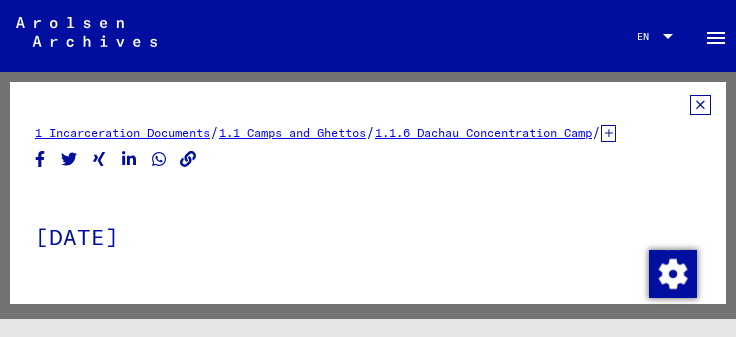 scroll, scrollTop: 0, scrollLeft: 0, axis: both 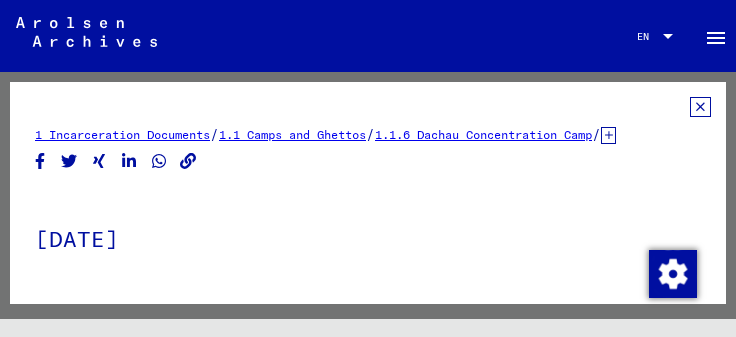 click 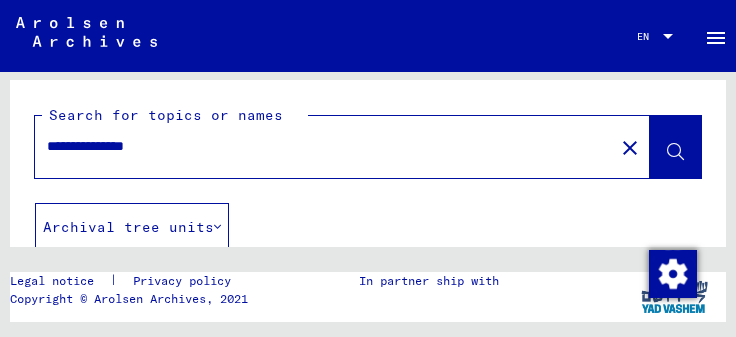 scroll, scrollTop: 0, scrollLeft: 0, axis: both 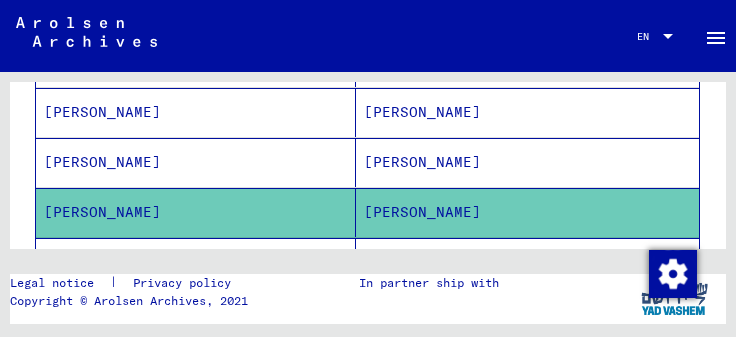 click on "[PERSON_NAME]" 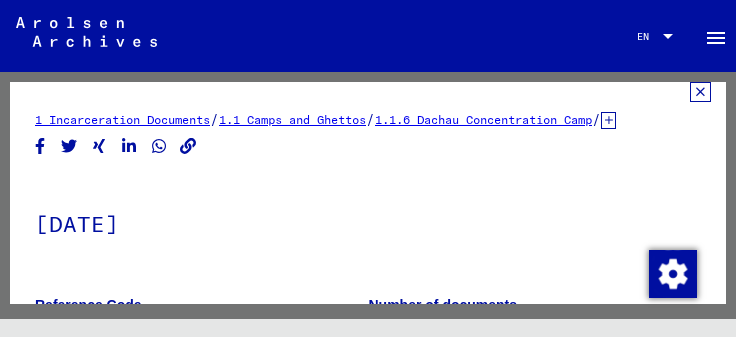 scroll, scrollTop: 0, scrollLeft: 0, axis: both 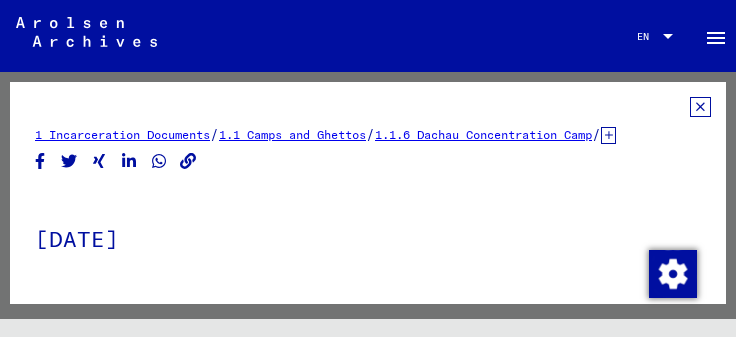 click 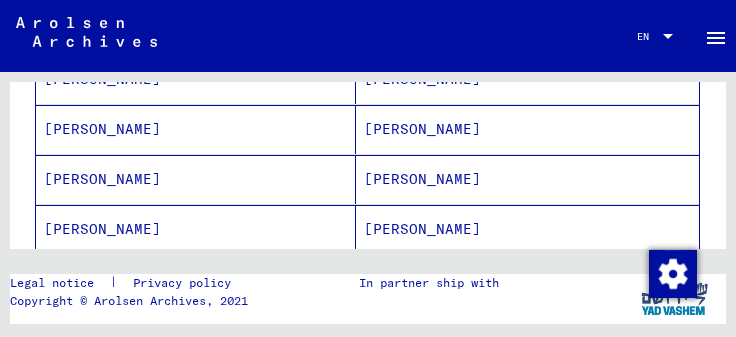 scroll, scrollTop: 1208, scrollLeft: 0, axis: vertical 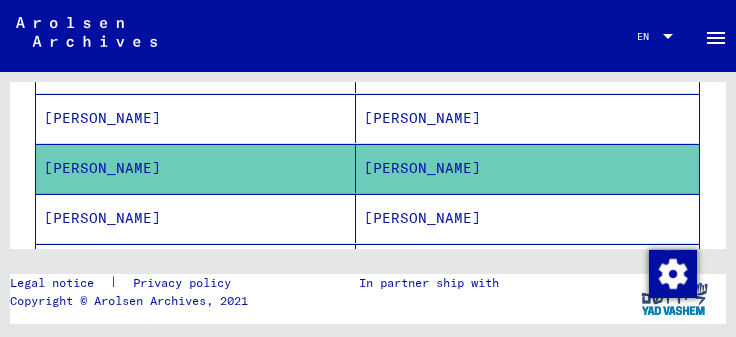 click on "[PERSON_NAME]" at bounding box center [196, 268] 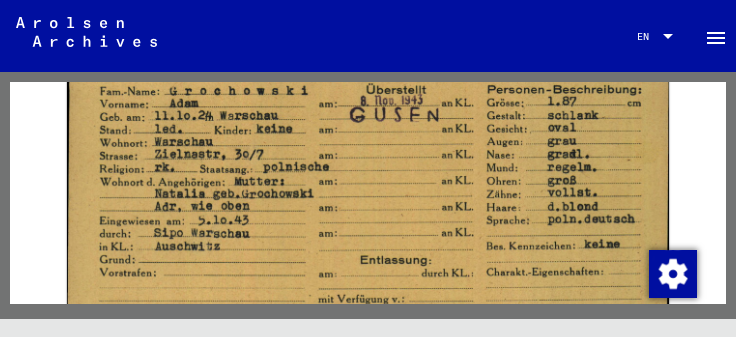 scroll, scrollTop: 423, scrollLeft: 0, axis: vertical 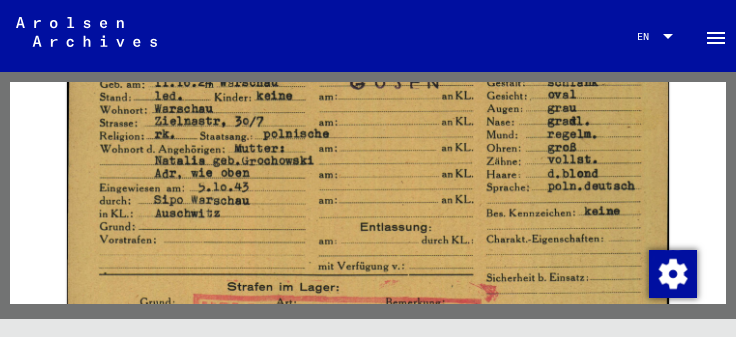 drag, startPoint x: 697, startPoint y: 184, endPoint x: 686, endPoint y: 155, distance: 31.016125 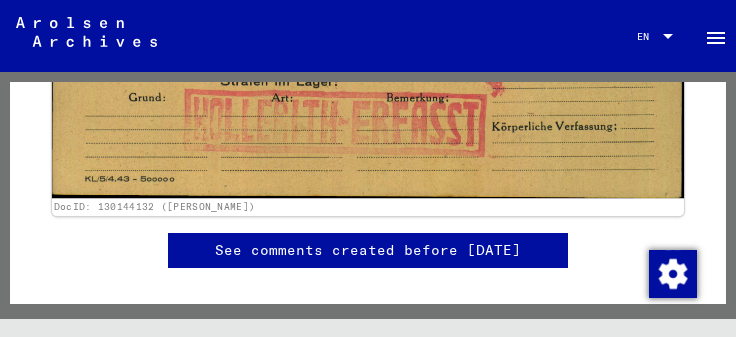 scroll, scrollTop: 635, scrollLeft: 0, axis: vertical 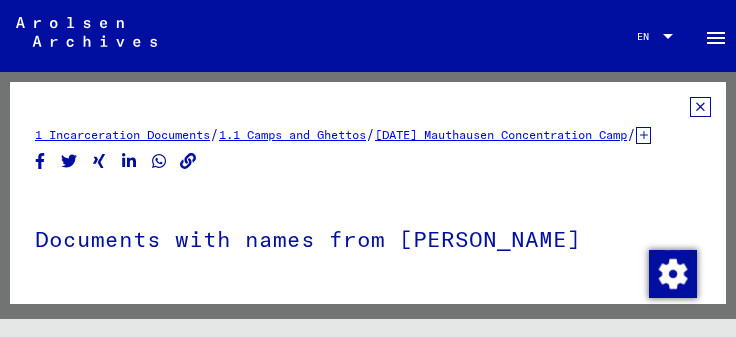 click 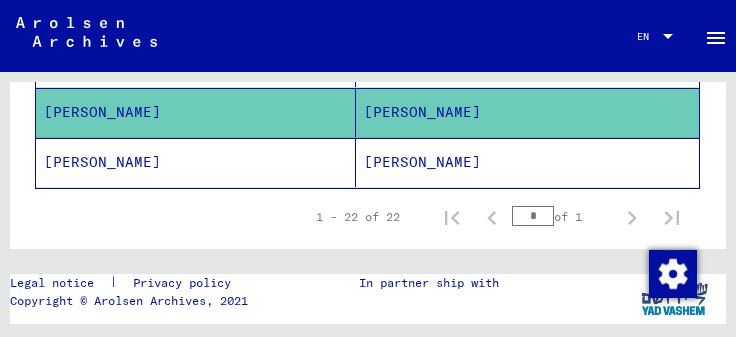 scroll, scrollTop: 1270, scrollLeft: 0, axis: vertical 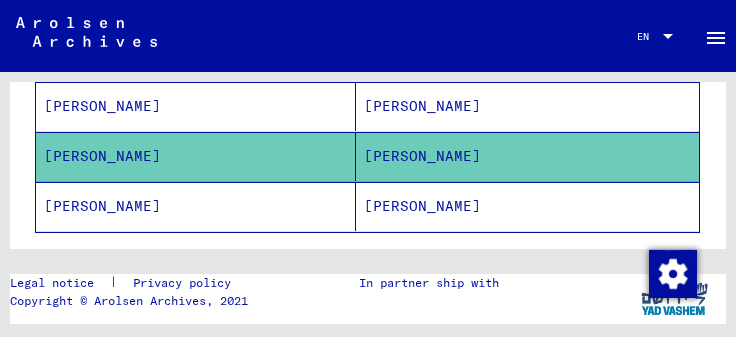 click on "[PERSON_NAME]" 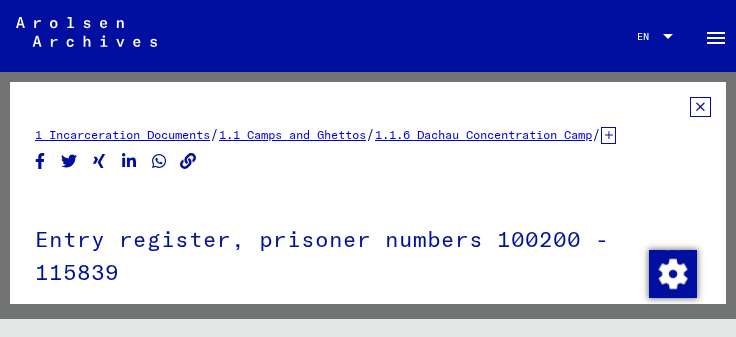 scroll, scrollTop: 35, scrollLeft: 0, axis: vertical 